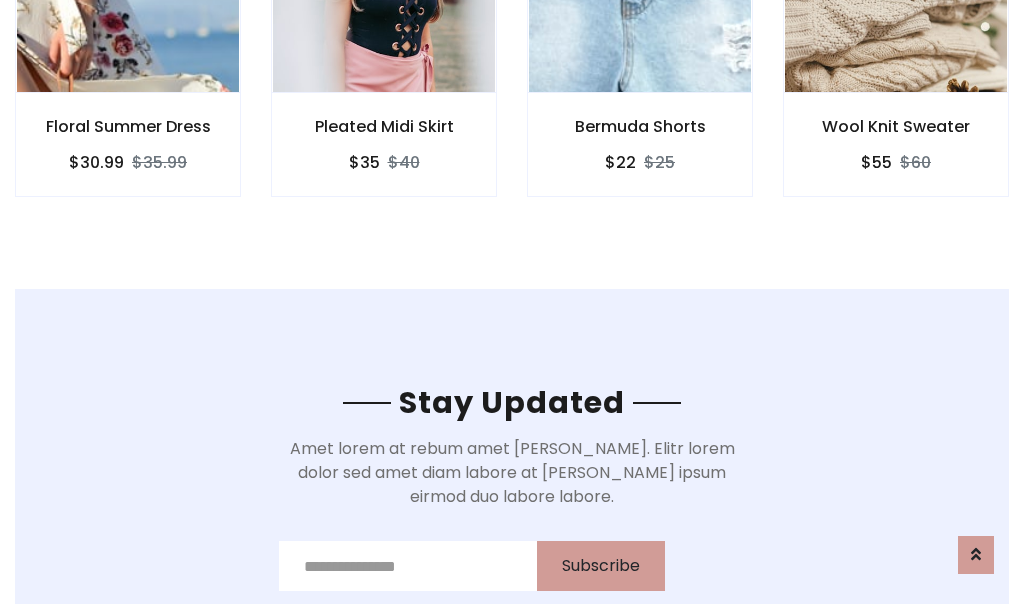 scroll, scrollTop: 3012, scrollLeft: 0, axis: vertical 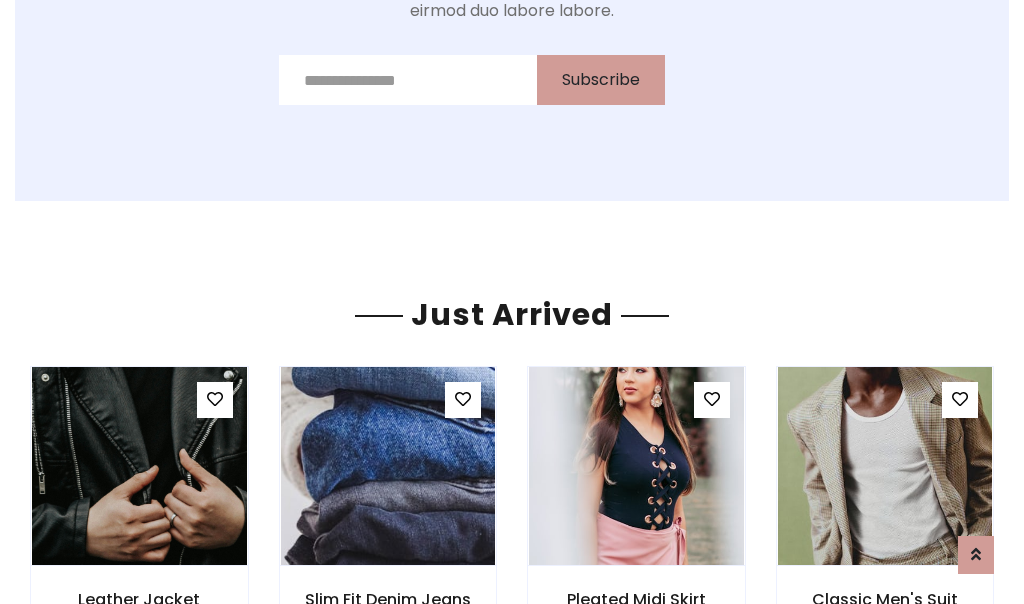 click on "Bermuda Shorts
$22
$25" at bounding box center (640, -428) 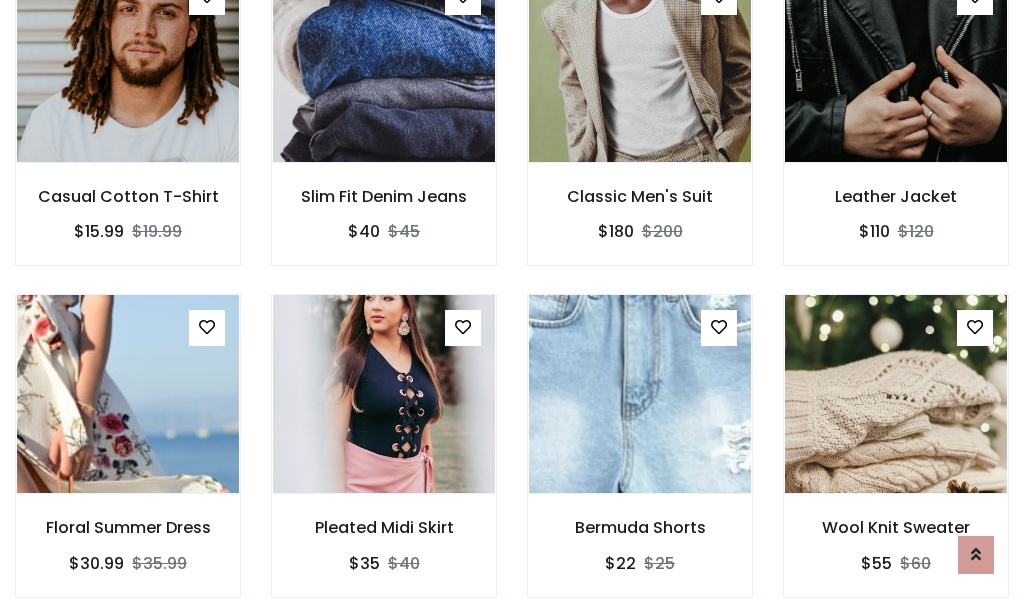 click on "Bermuda Shorts
$22
$25" at bounding box center [640, 459] 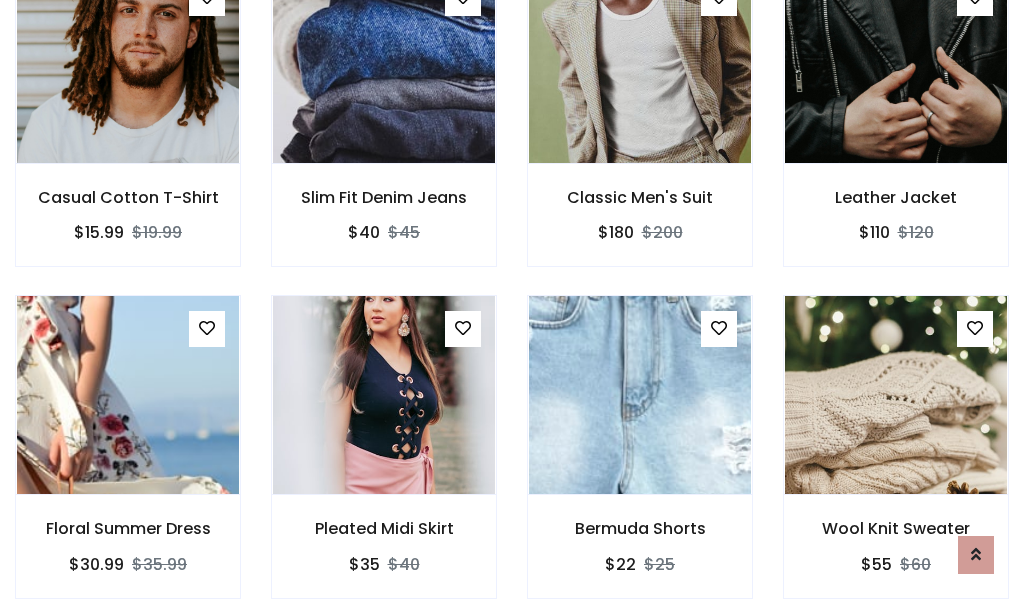 click on "Bermuda Shorts
$22
$25" at bounding box center [640, 460] 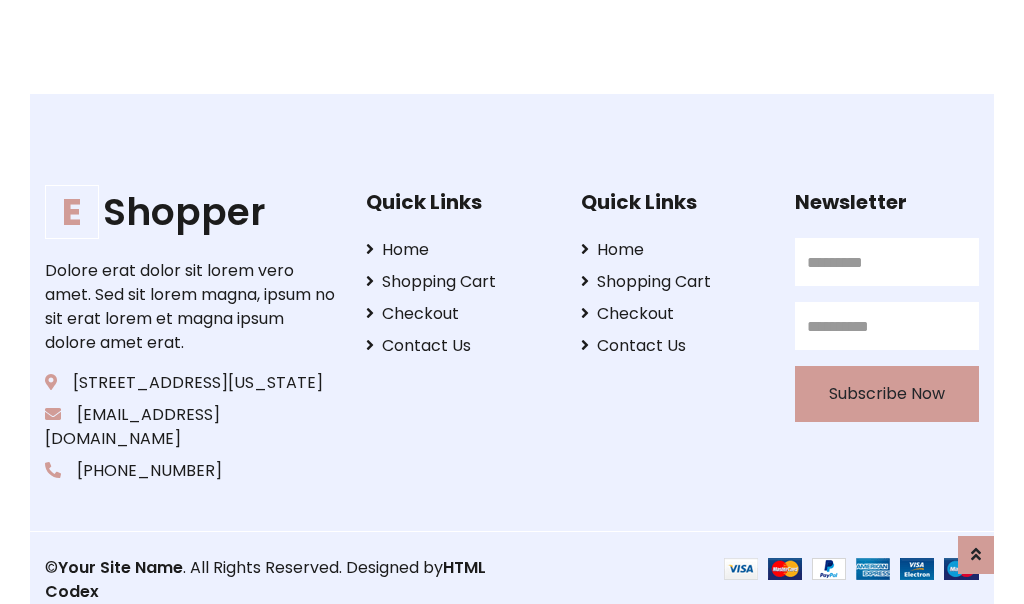 scroll, scrollTop: 3807, scrollLeft: 0, axis: vertical 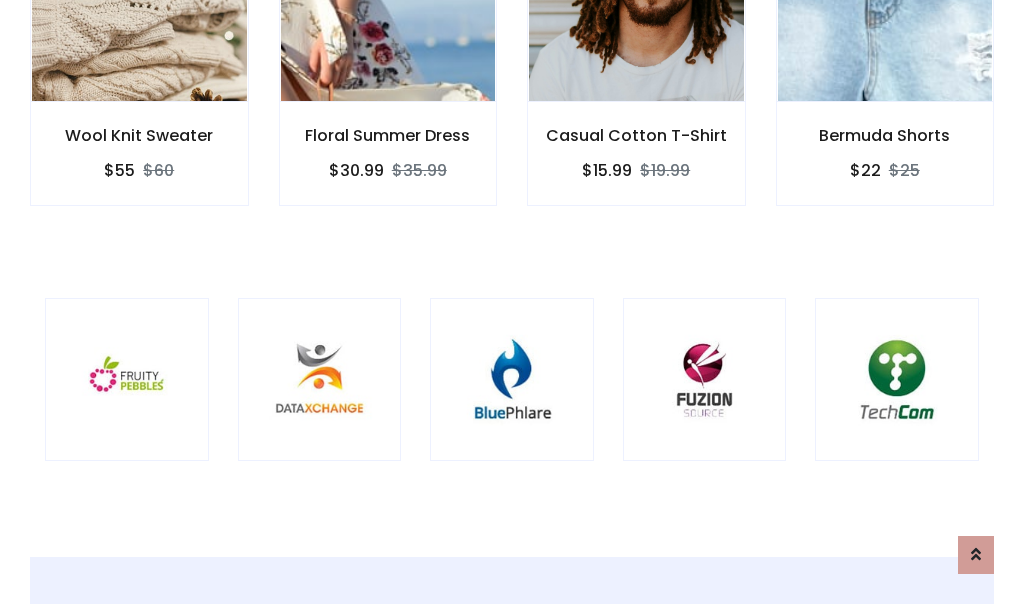 click at bounding box center (512, 380) 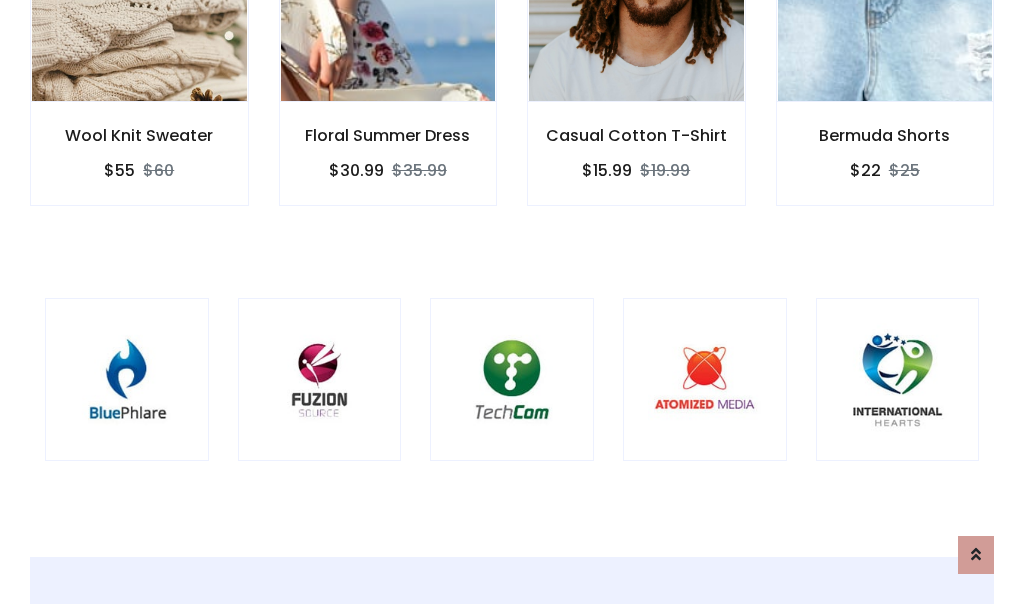 click at bounding box center (512, 380) 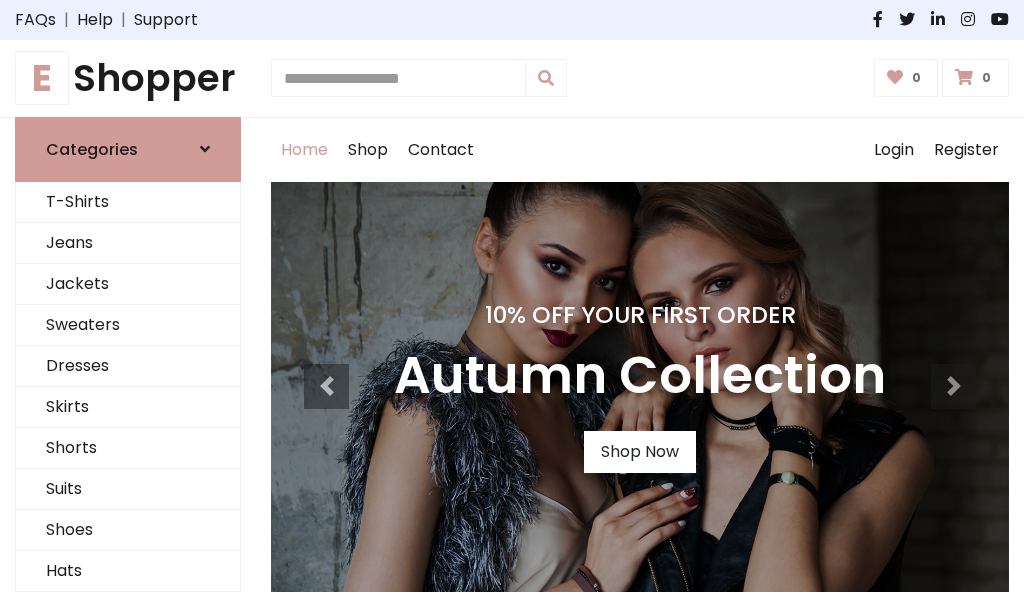 scroll, scrollTop: 0, scrollLeft: 0, axis: both 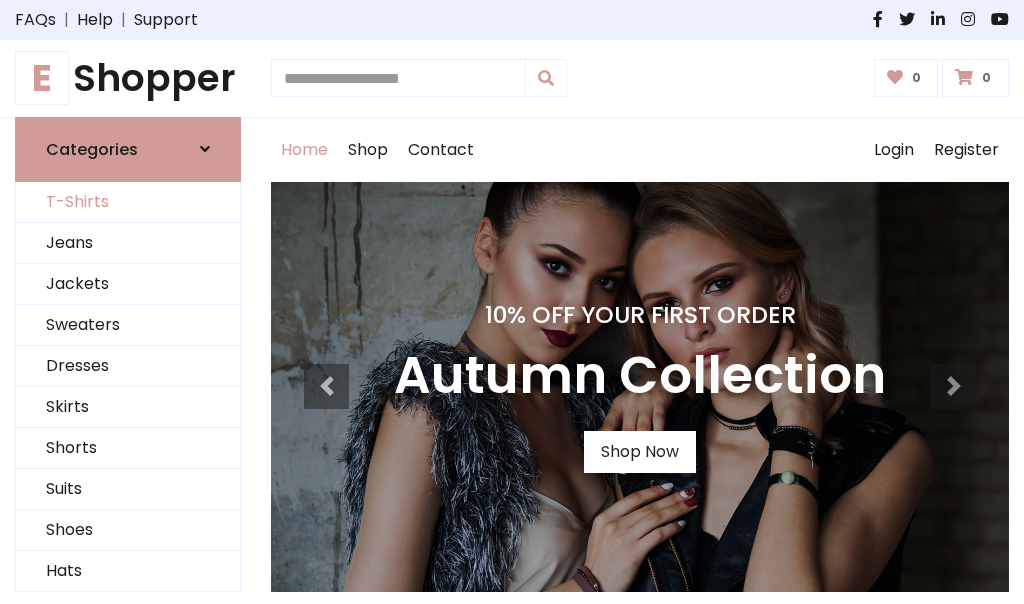 click on "T-Shirts" at bounding box center [128, 202] 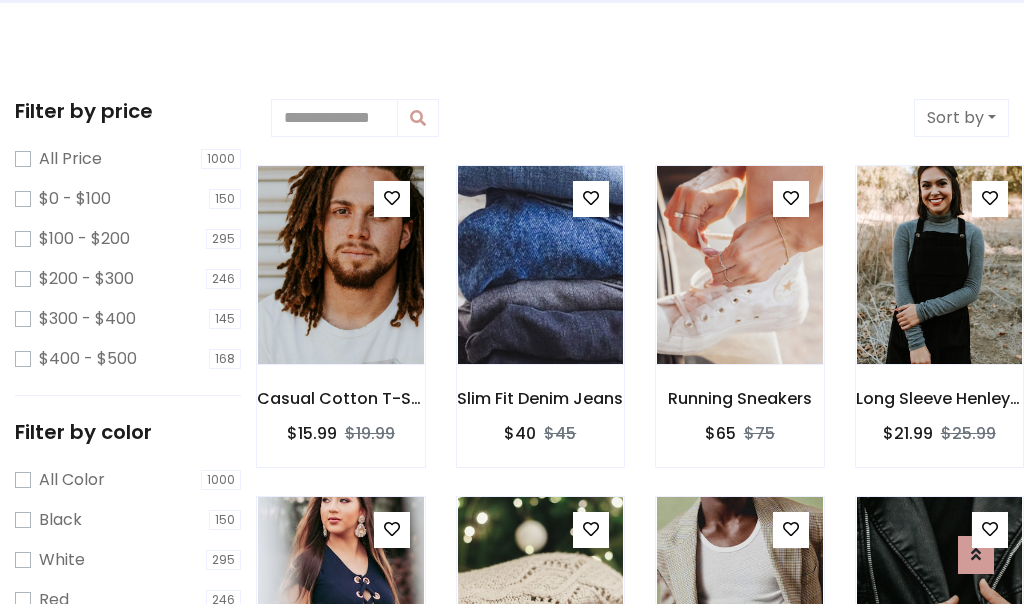 scroll, scrollTop: 0, scrollLeft: 0, axis: both 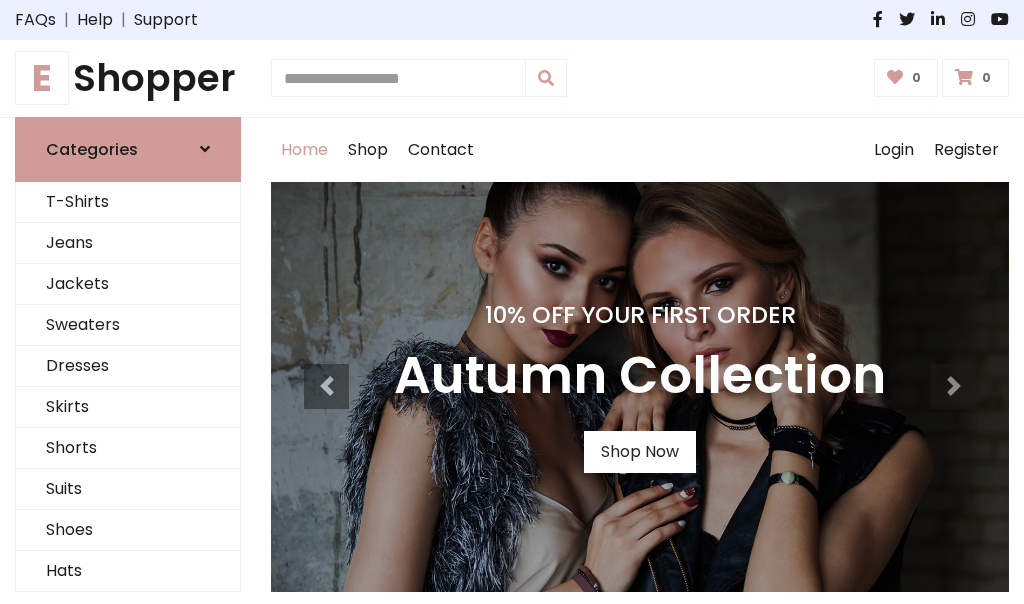 click on "E Shopper" at bounding box center [128, 78] 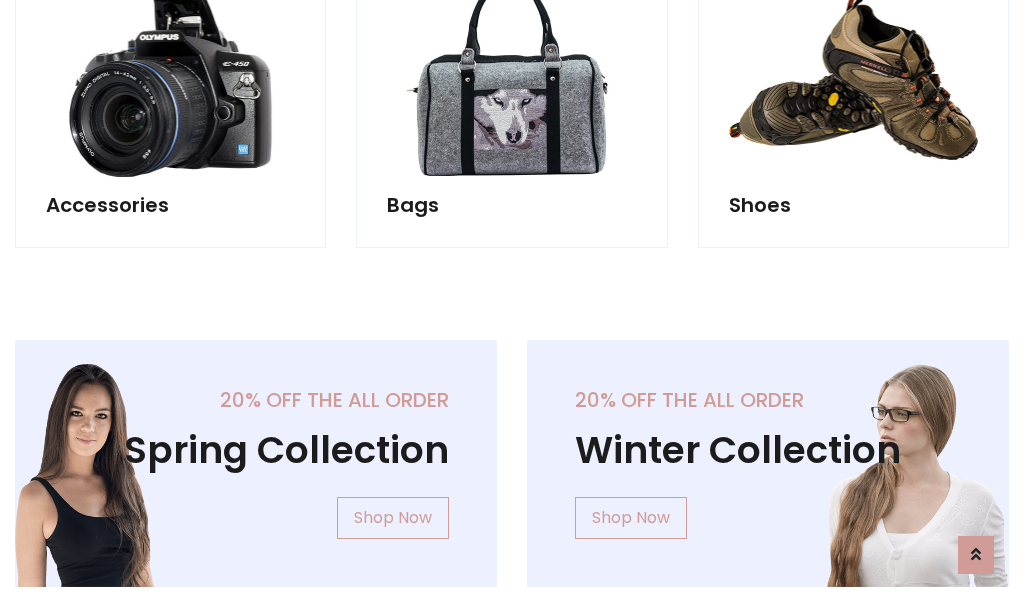 scroll, scrollTop: 1943, scrollLeft: 0, axis: vertical 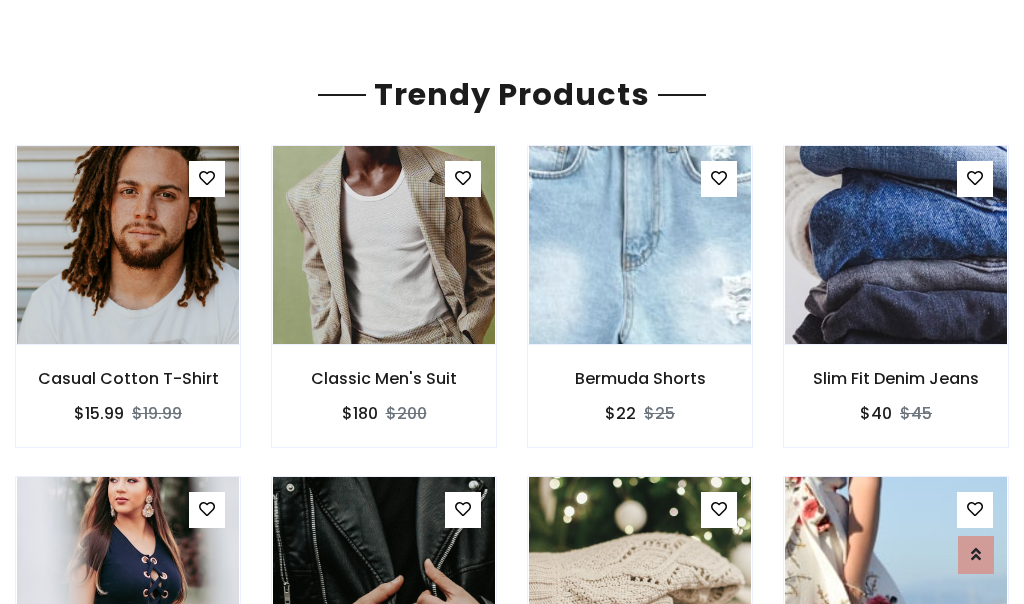 click on "Shop" at bounding box center [368, -1793] 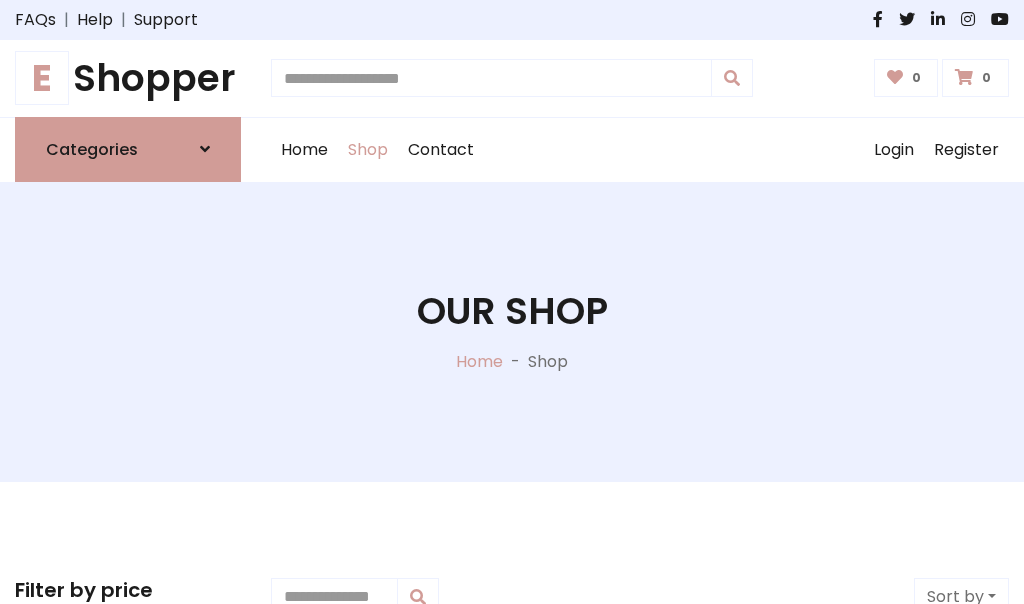 scroll, scrollTop: 0, scrollLeft: 0, axis: both 